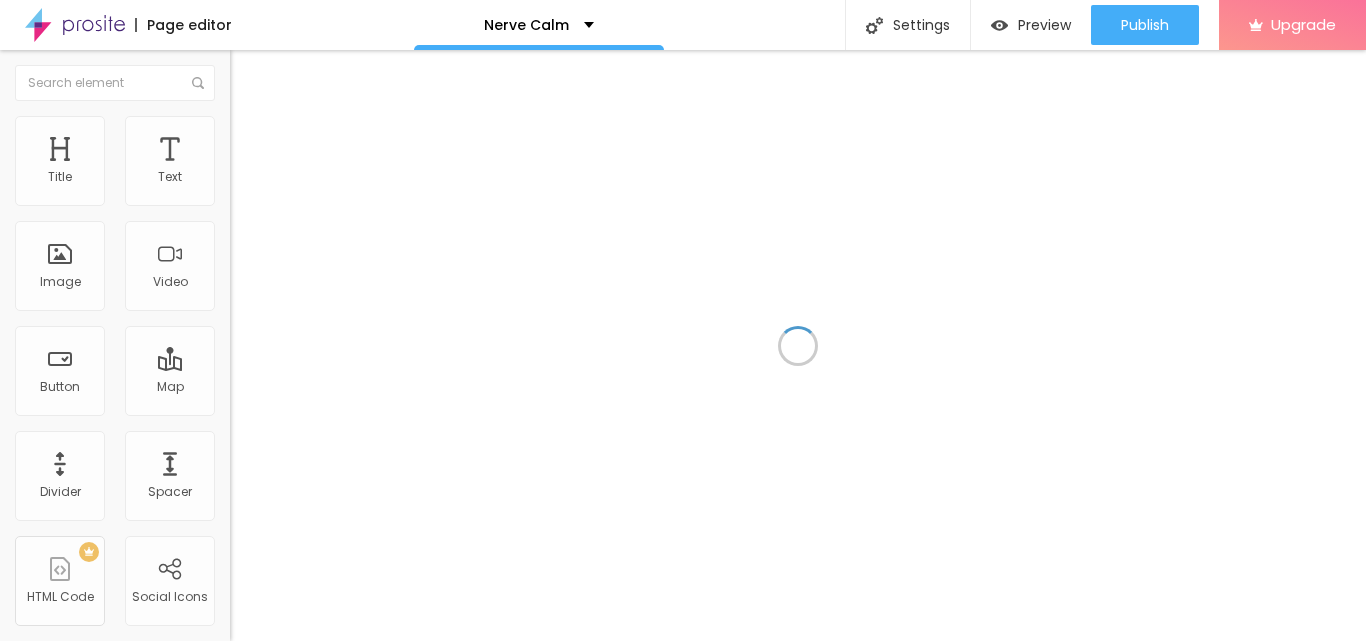 scroll, scrollTop: 0, scrollLeft: 0, axis: both 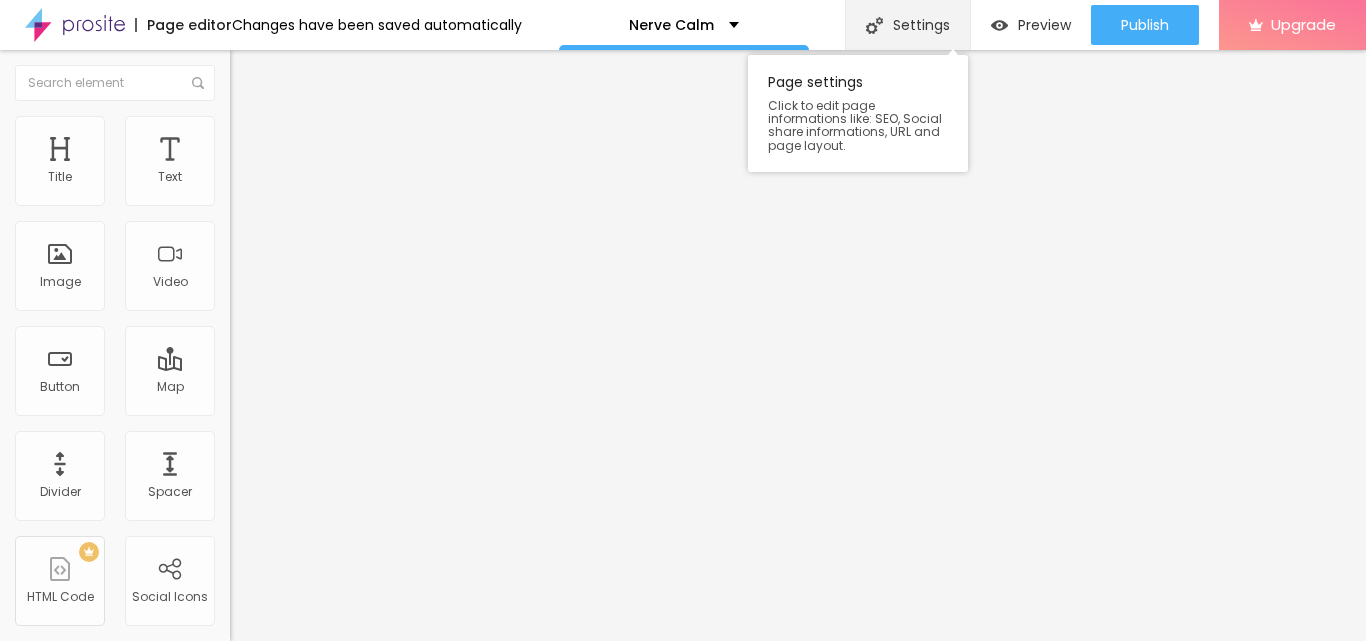 click on "Settings" at bounding box center (907, 25) 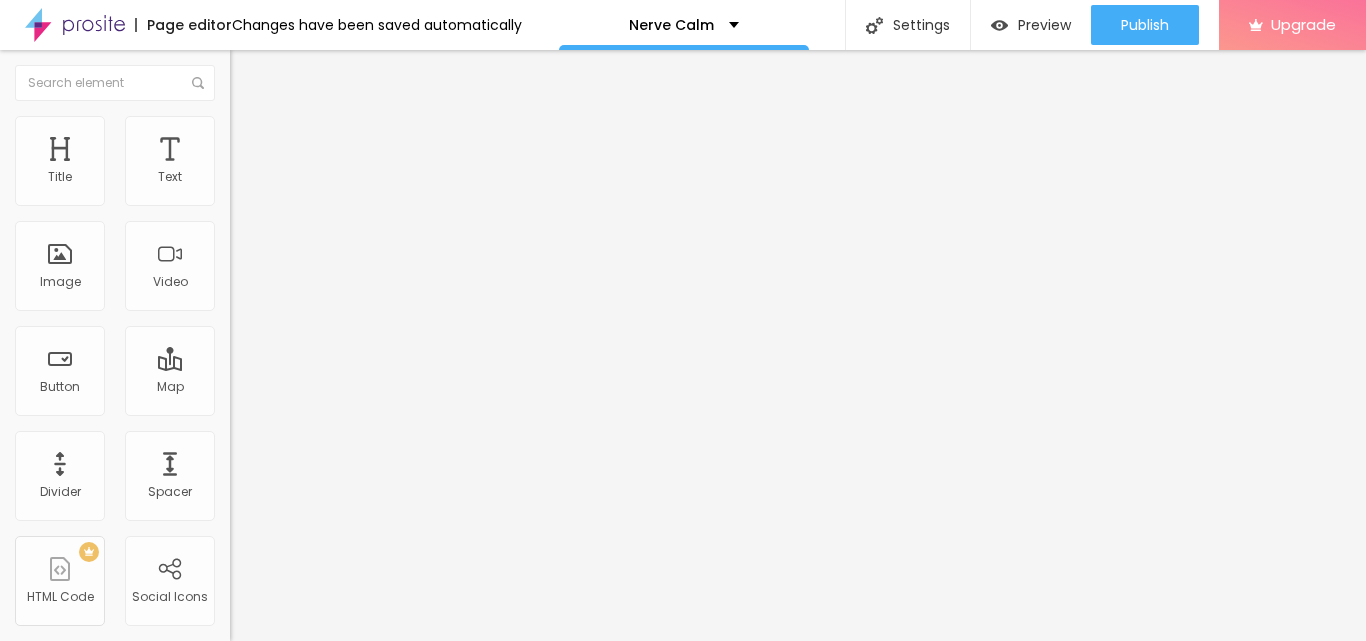 click at bounding box center (683, 662) 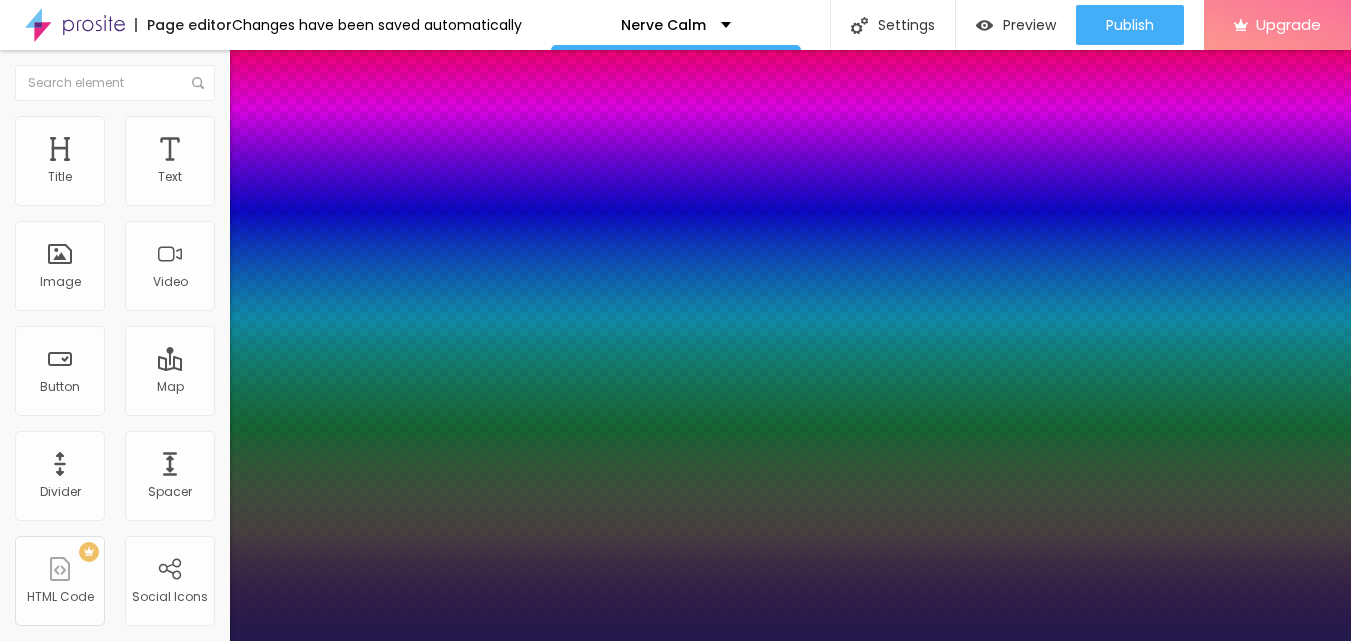 type on "1" 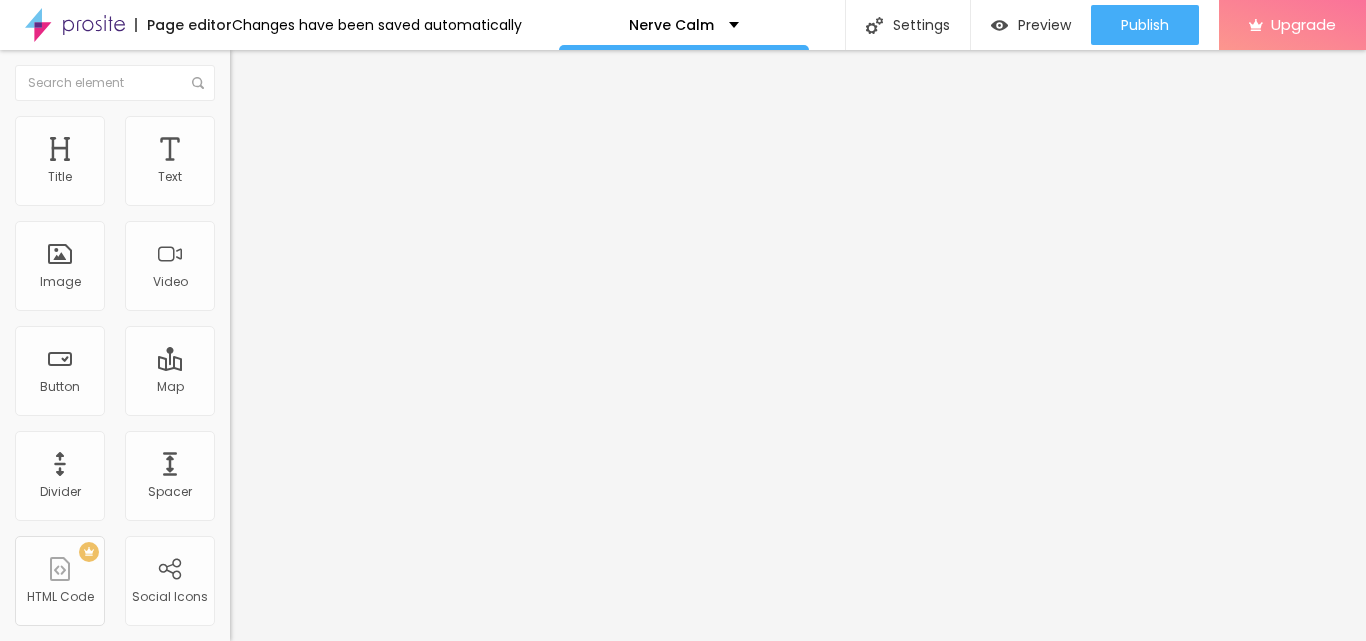 click 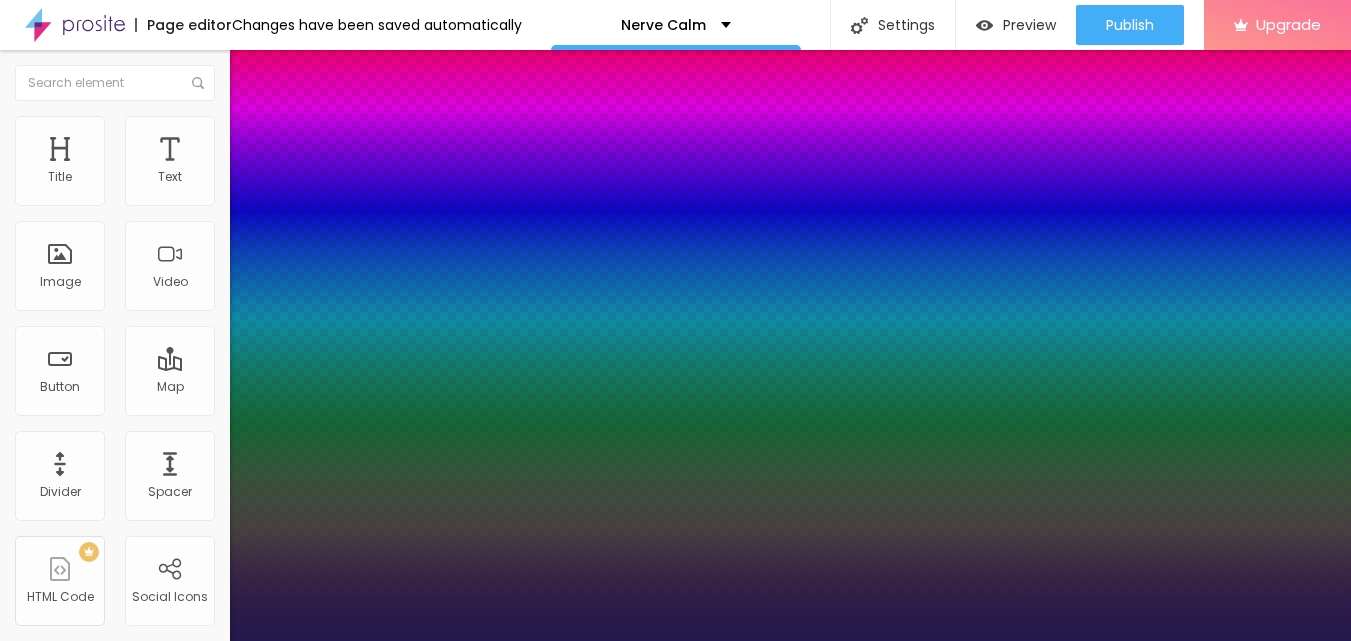 type on "1" 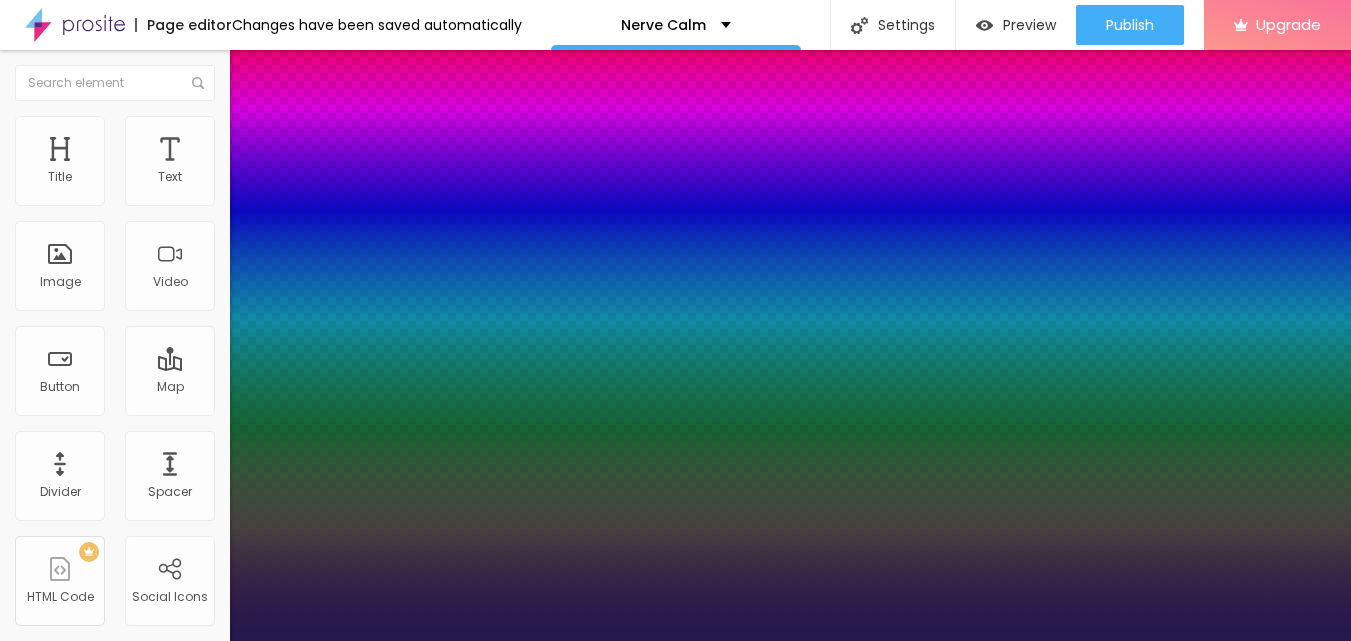 type on "22" 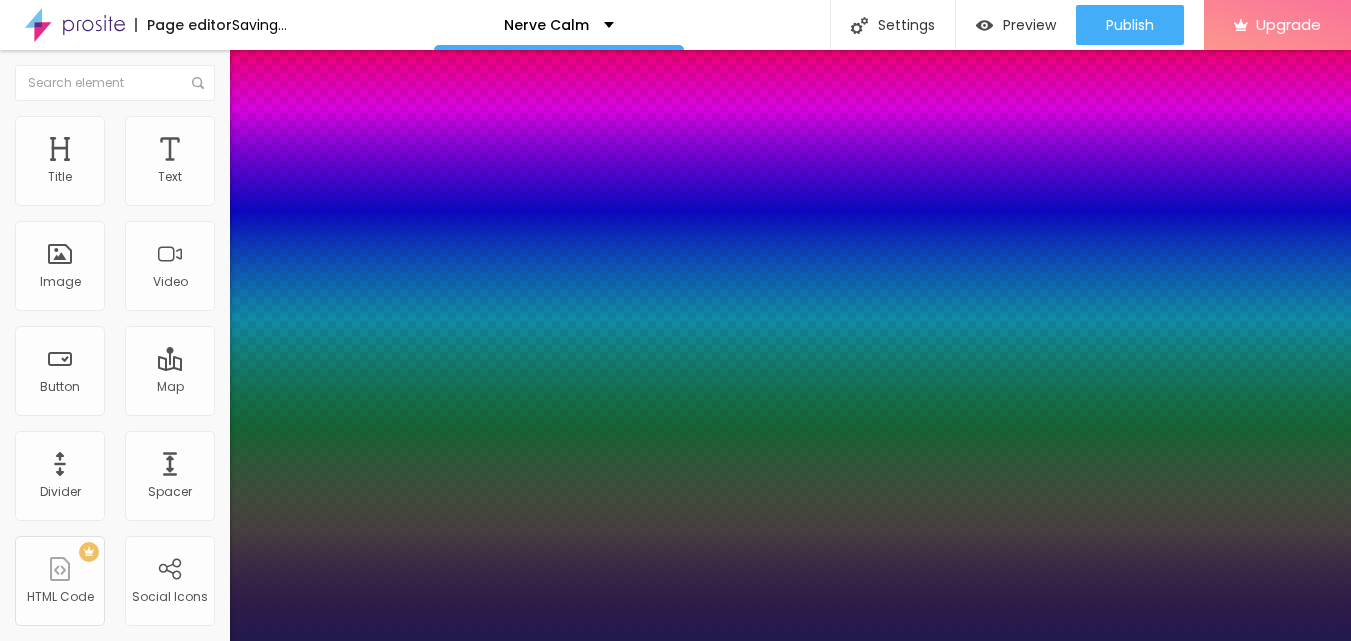 type on "1" 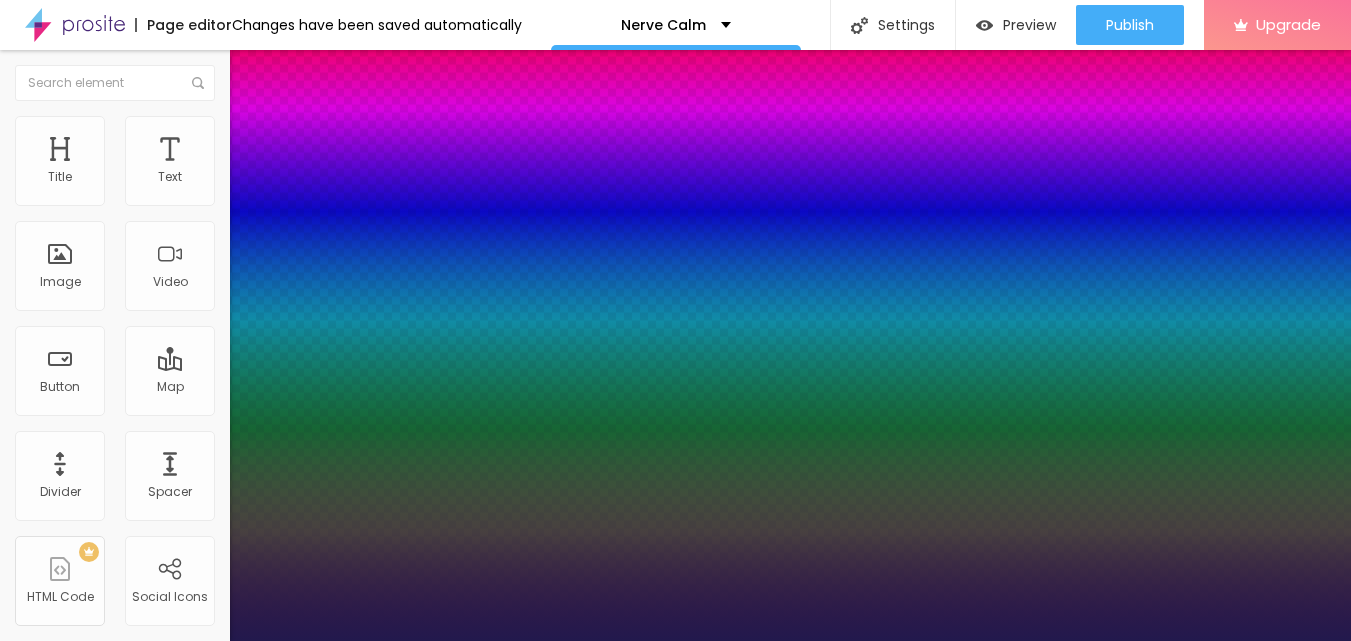 click at bounding box center [64, 2035] 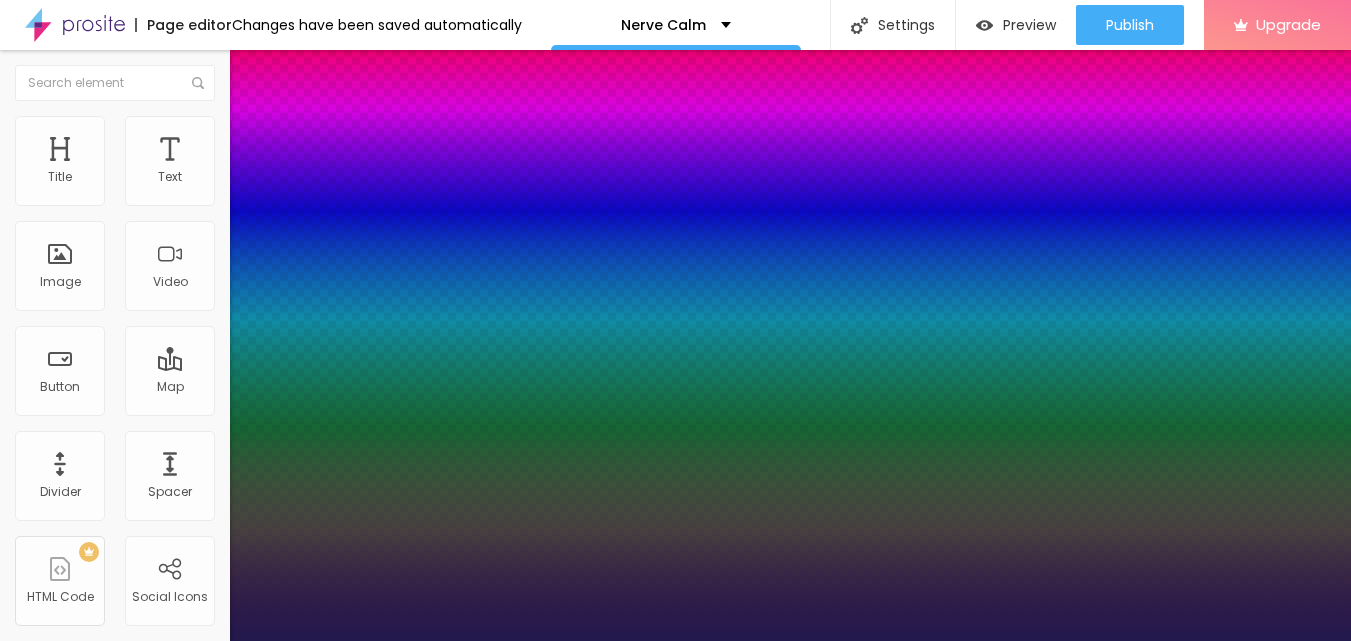 click at bounding box center (675, 641) 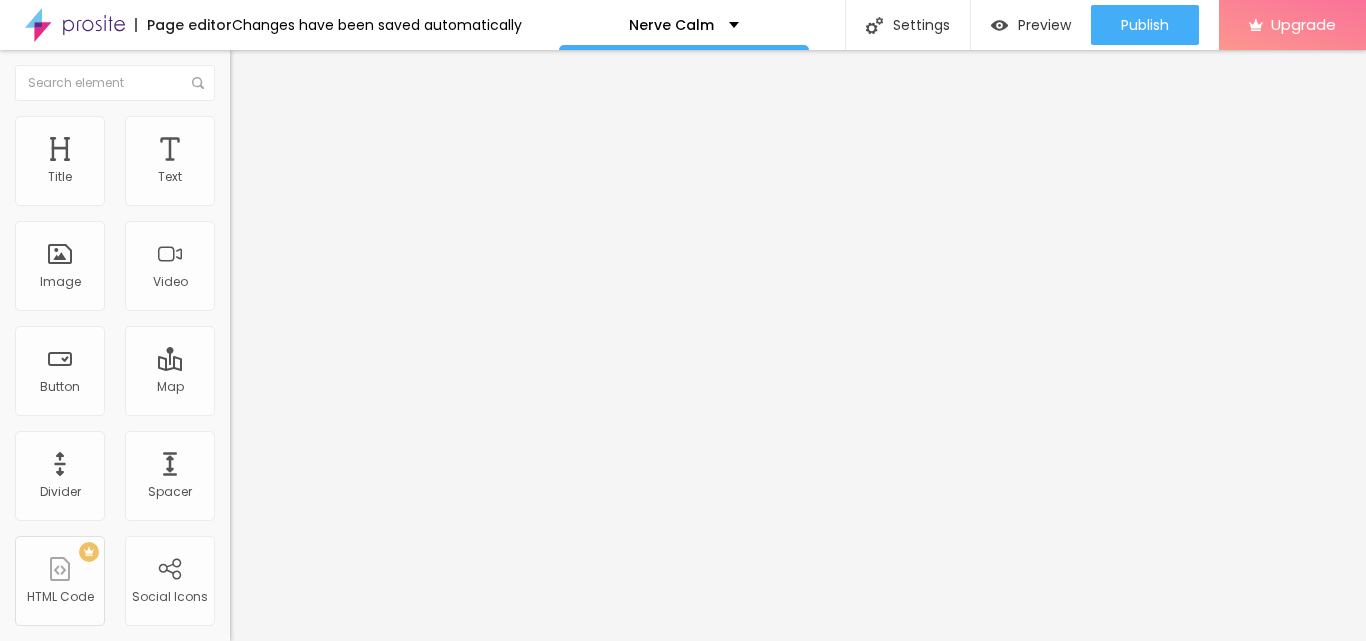 click at bounding box center (244, 285) 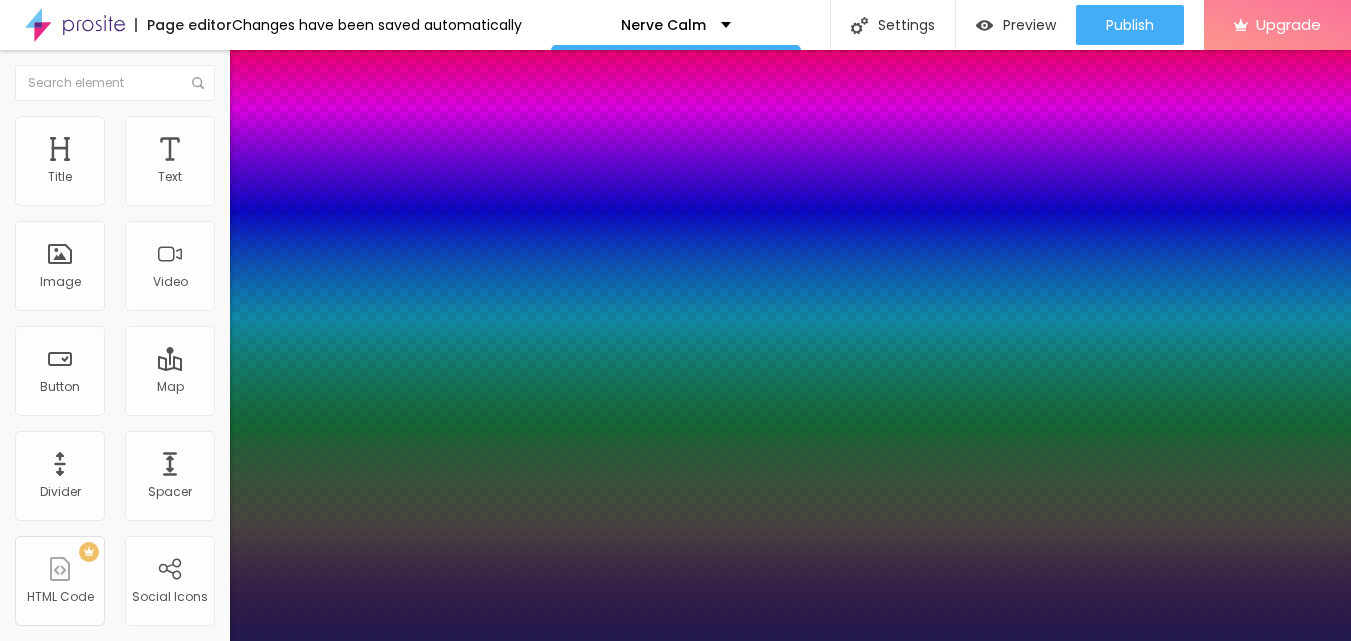type on "1" 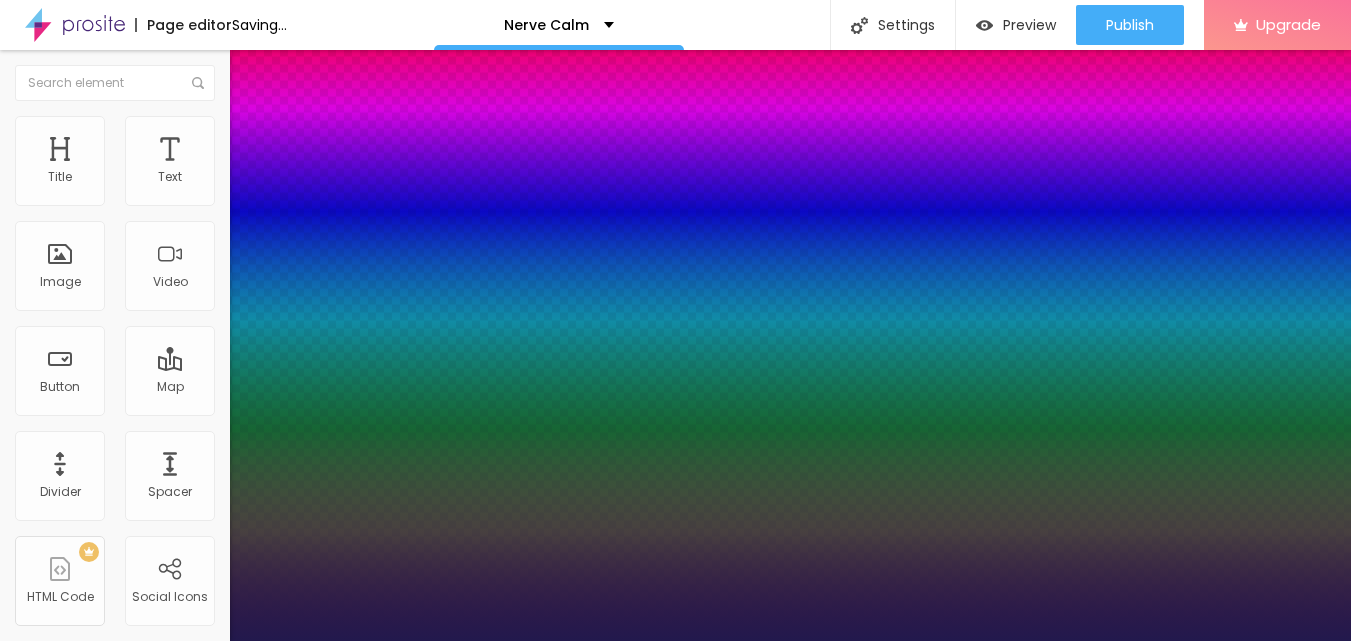 type on "1" 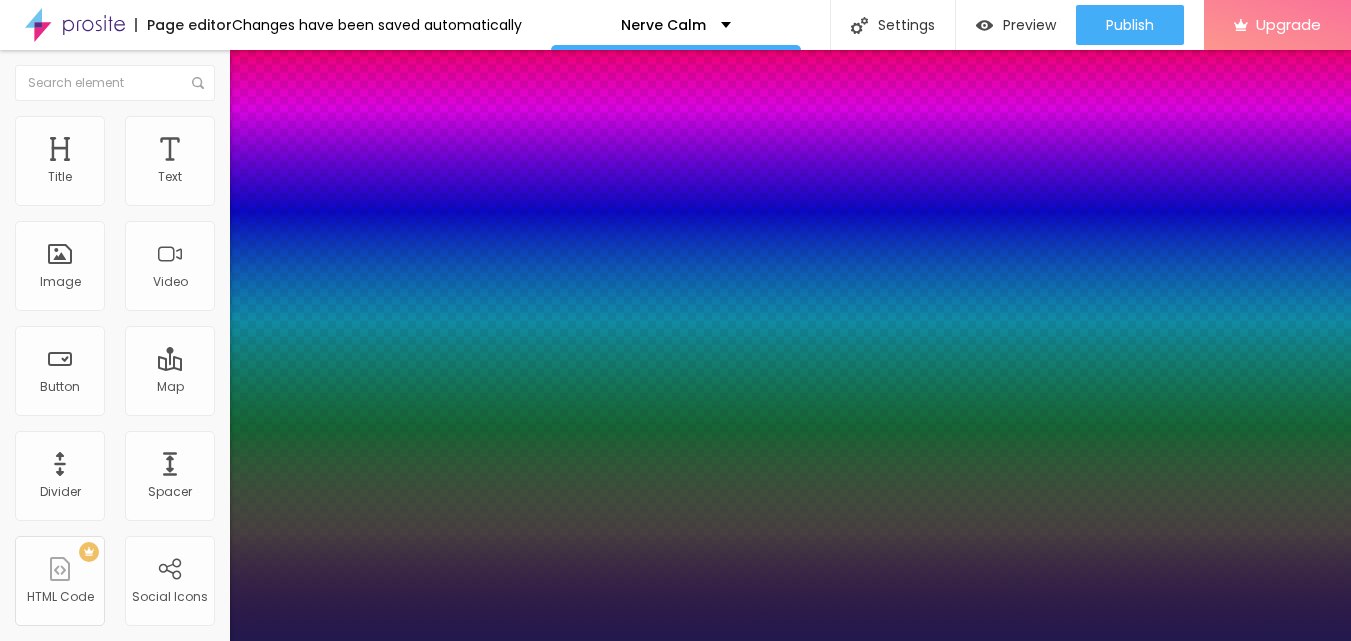 click at bounding box center (675, 641) 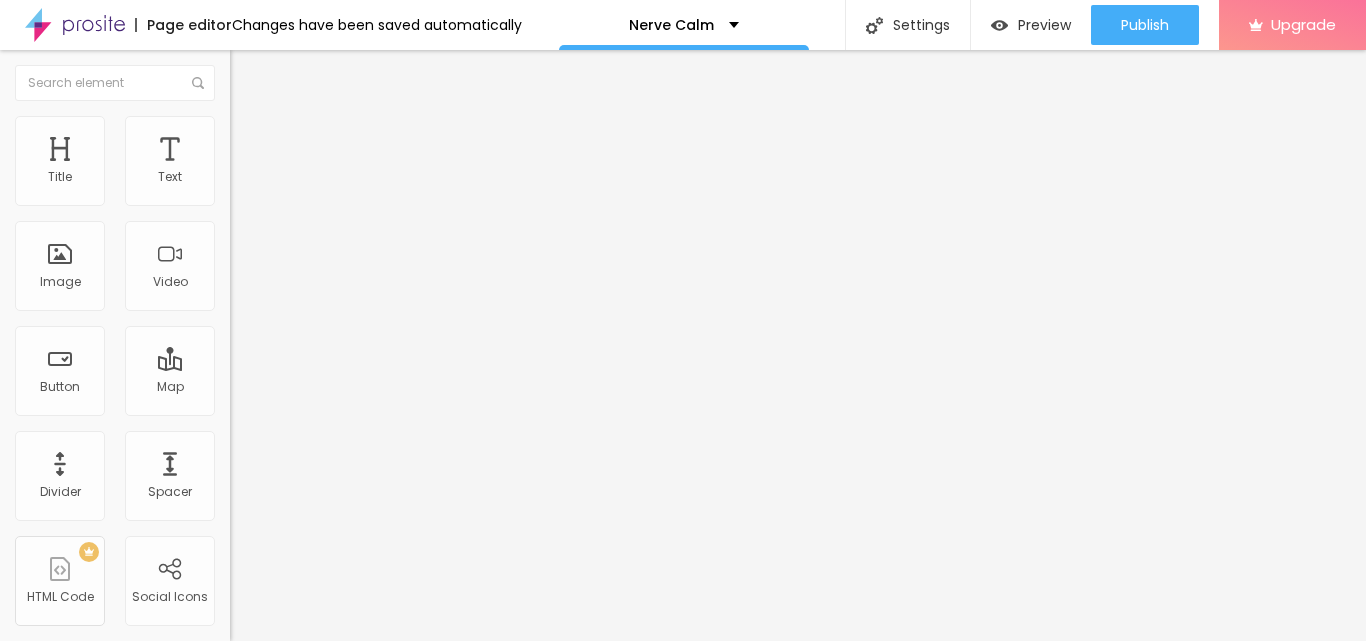 click on "Add image" at bounding box center (271, 163) 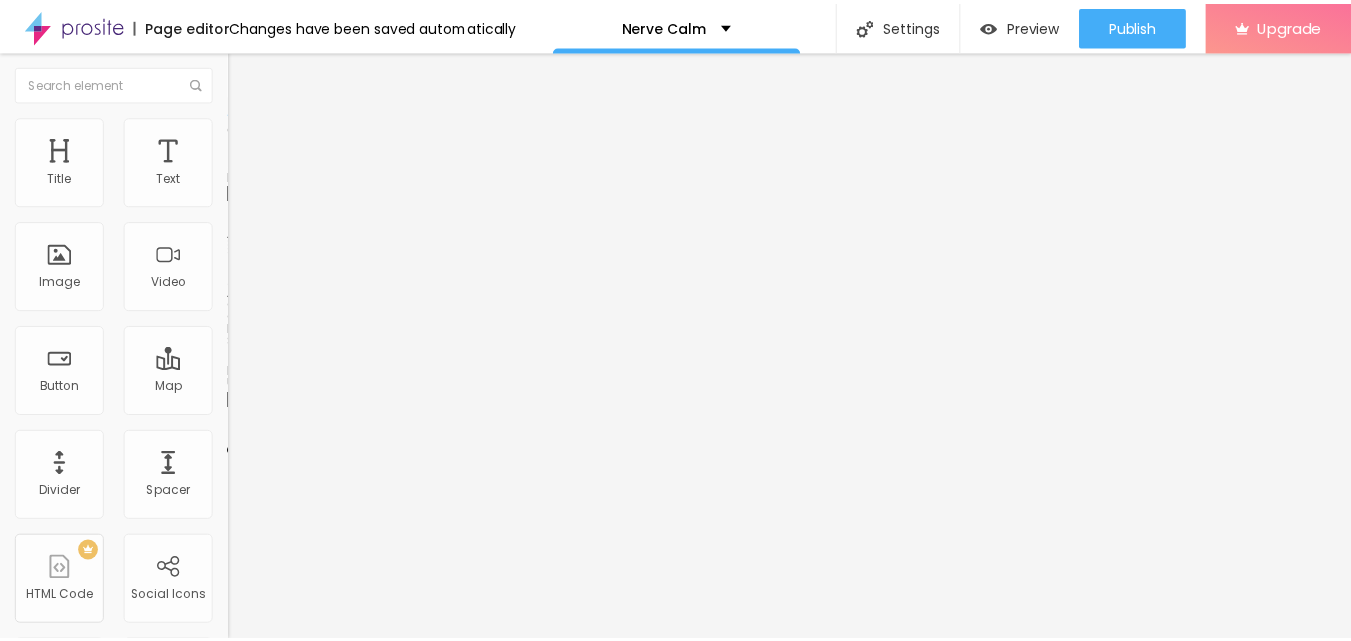 scroll, scrollTop: 0, scrollLeft: 0, axis: both 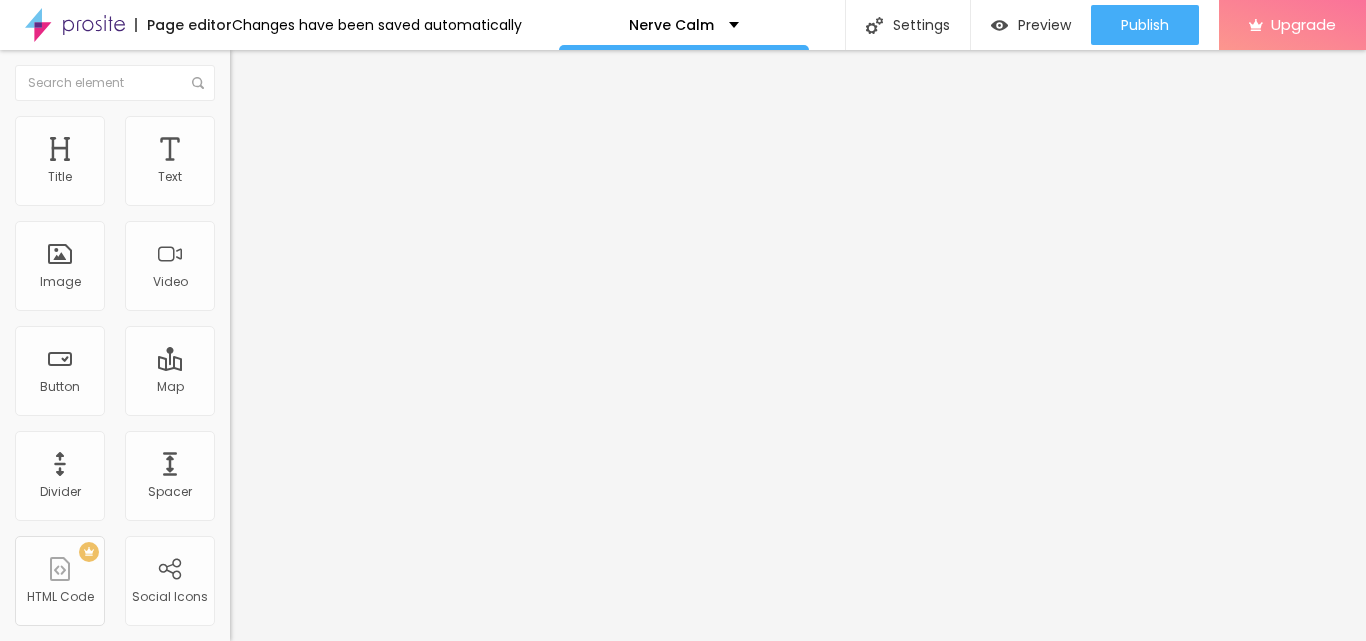 click at bounding box center (253, 73) 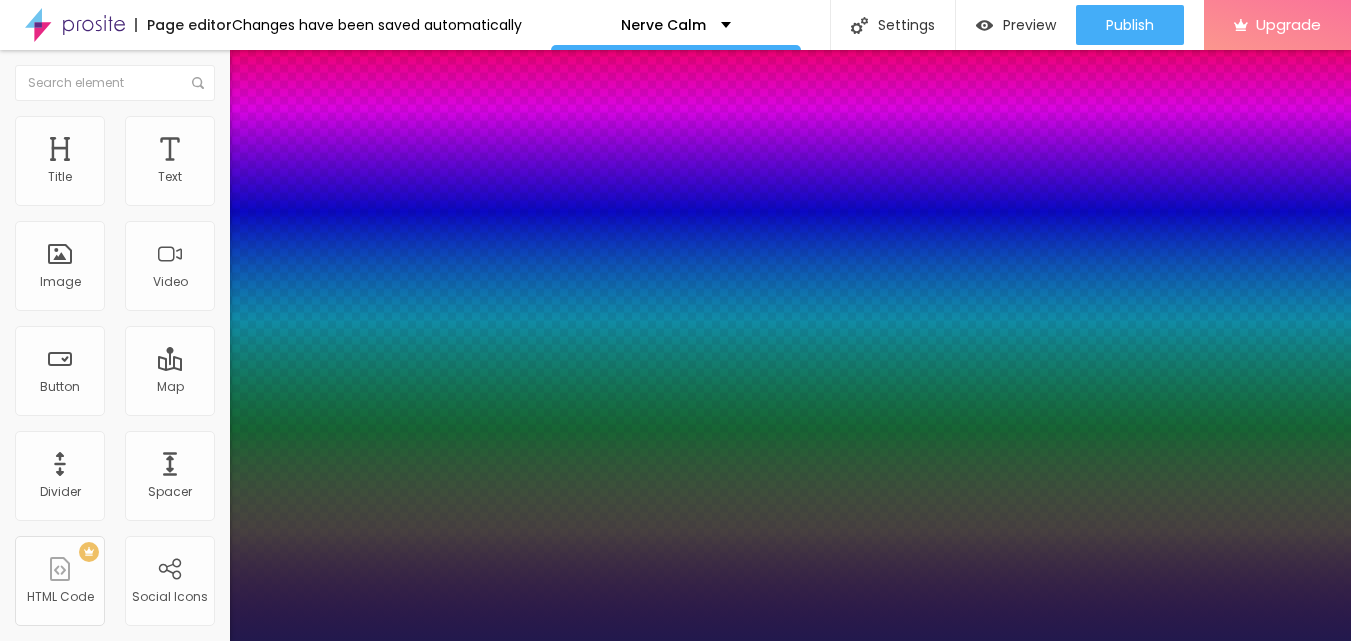 type on "1" 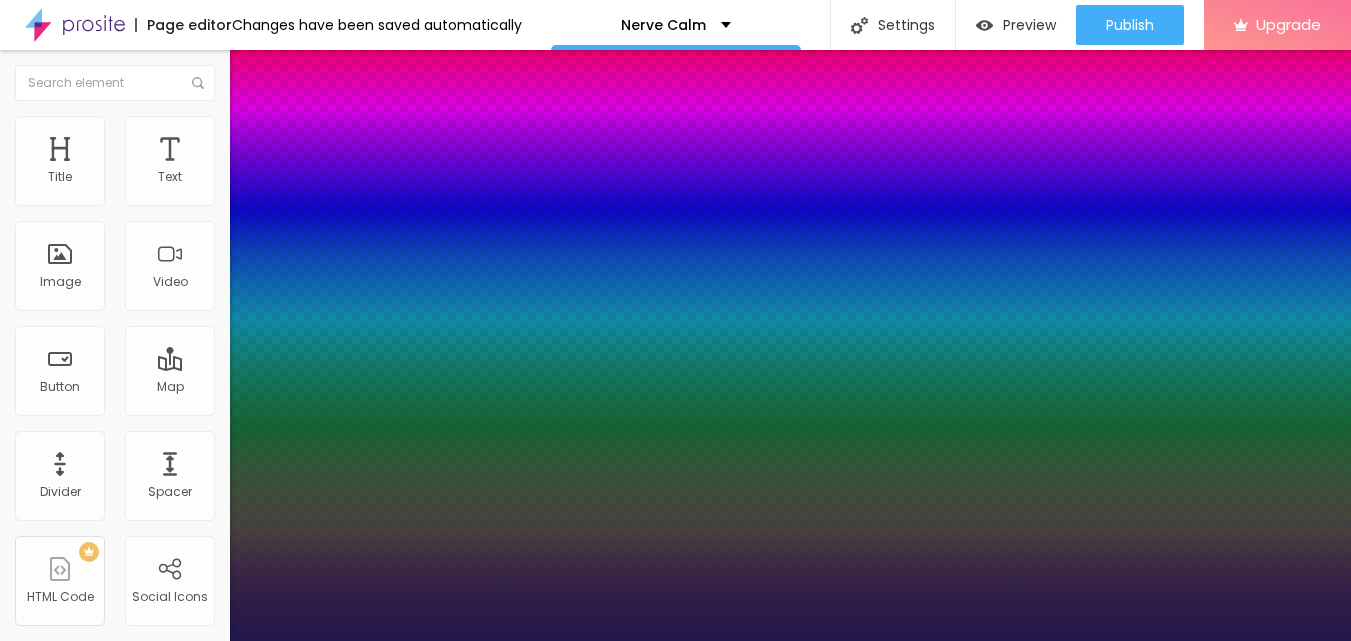 type on "22" 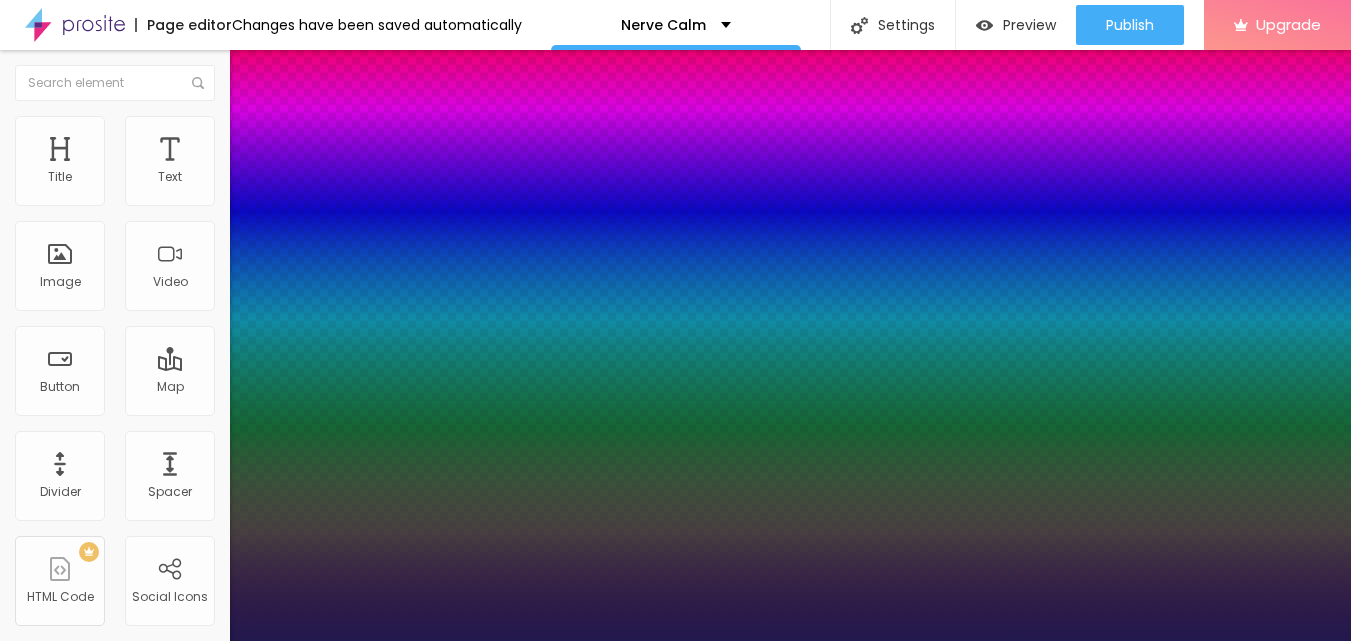 click at bounding box center (64, 2035) 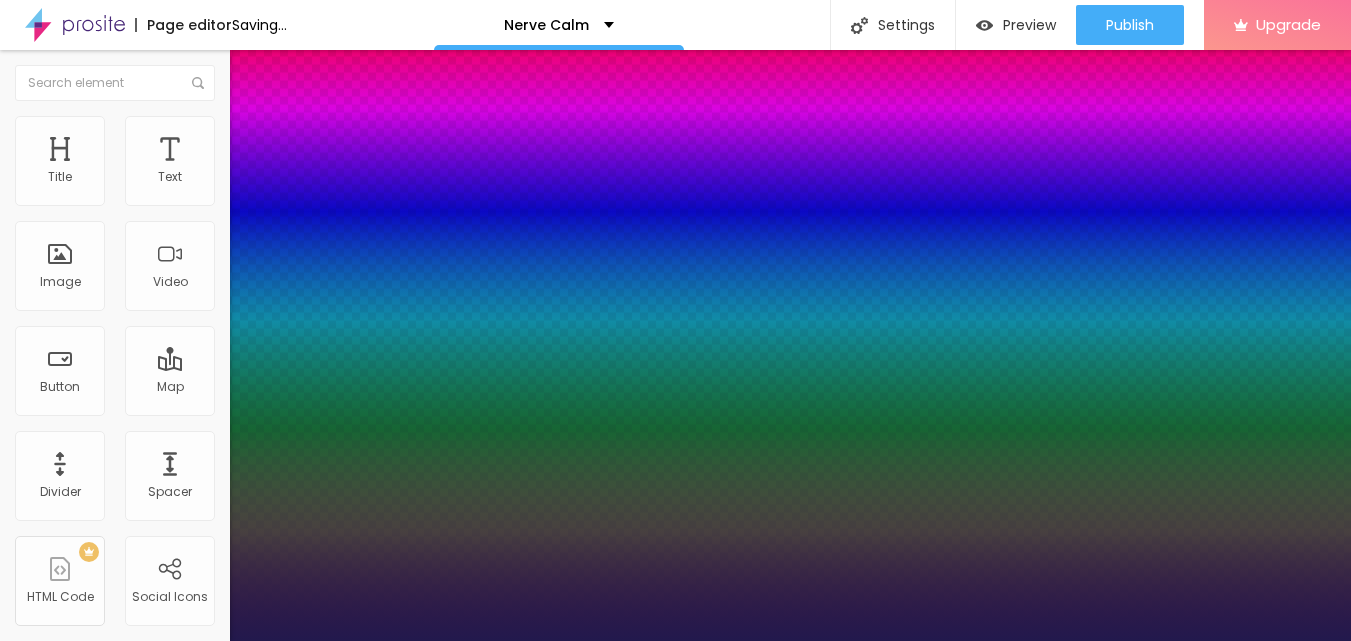 type on "1" 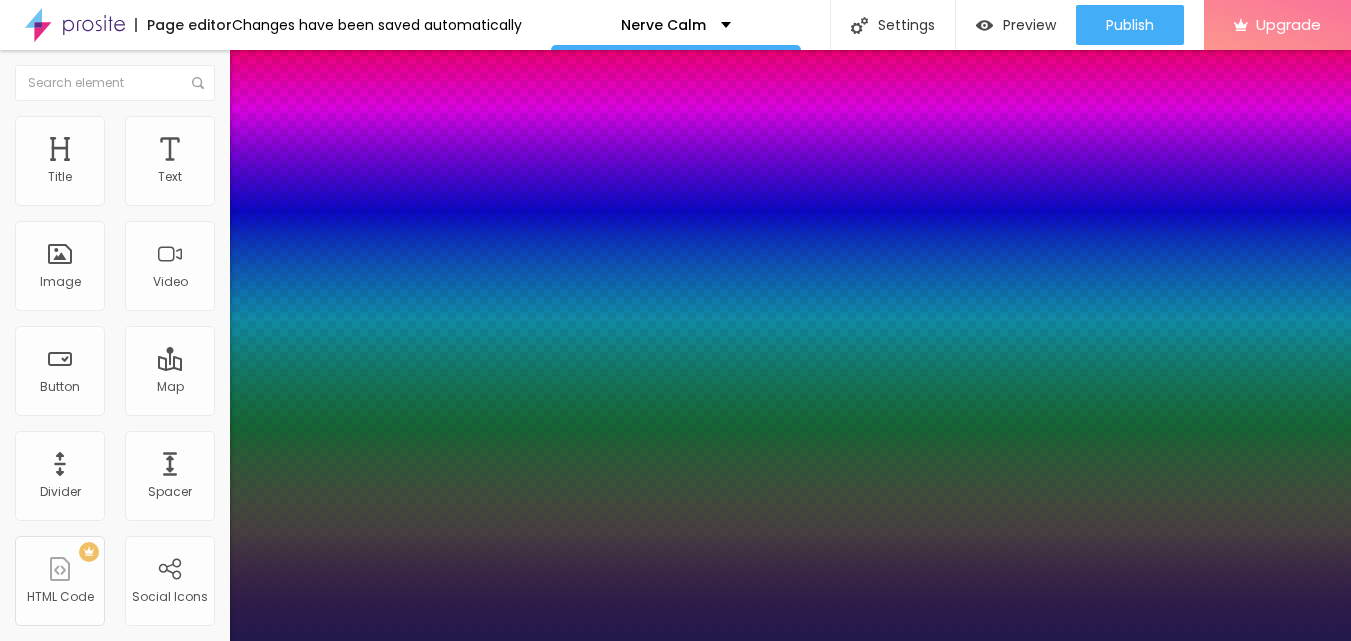 click at bounding box center (675, 641) 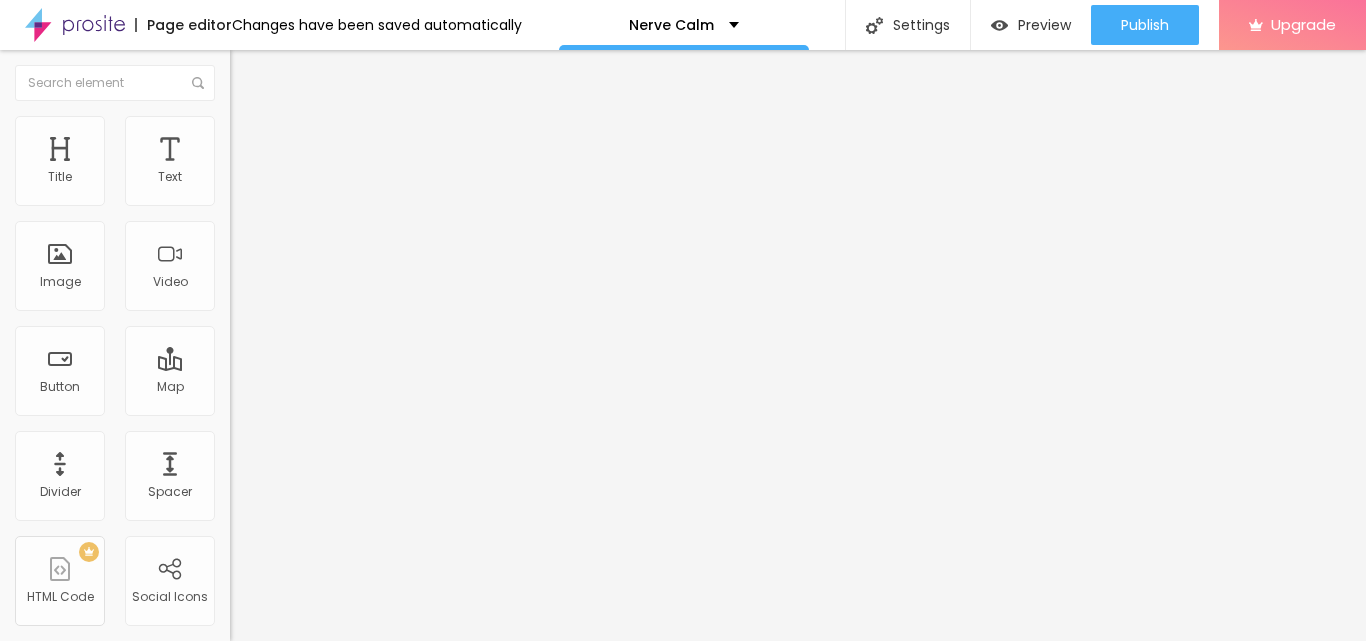 click 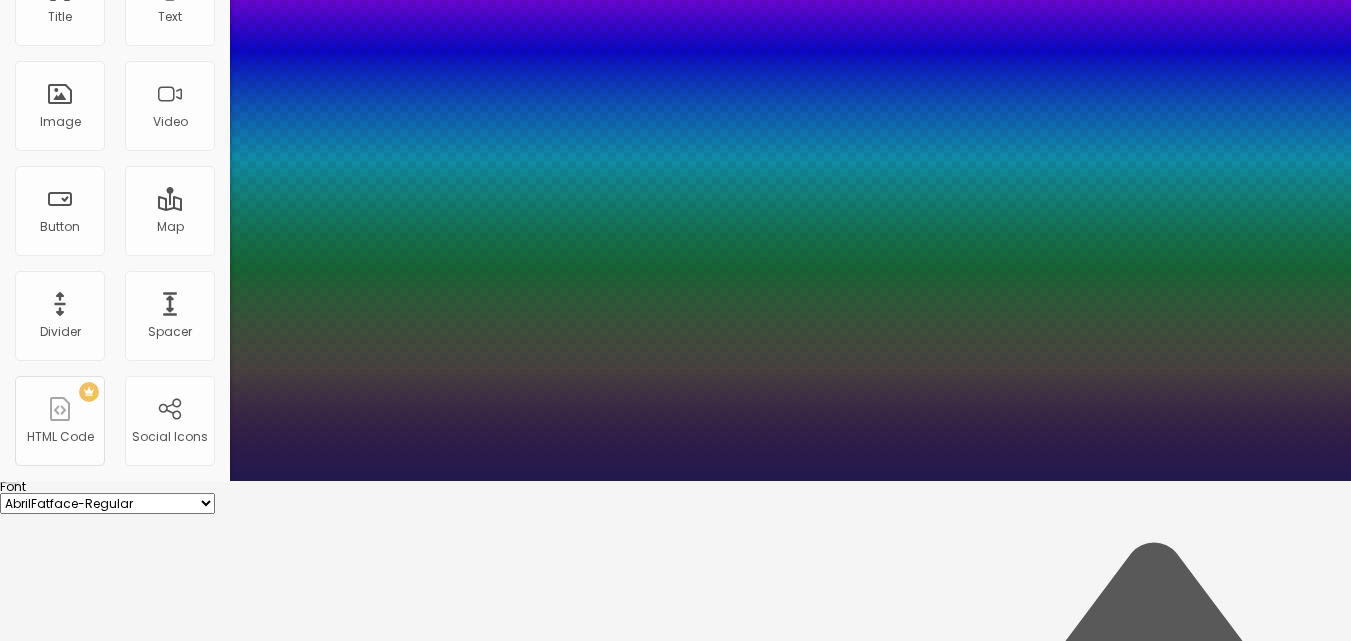 scroll, scrollTop: 267, scrollLeft: 0, axis: vertical 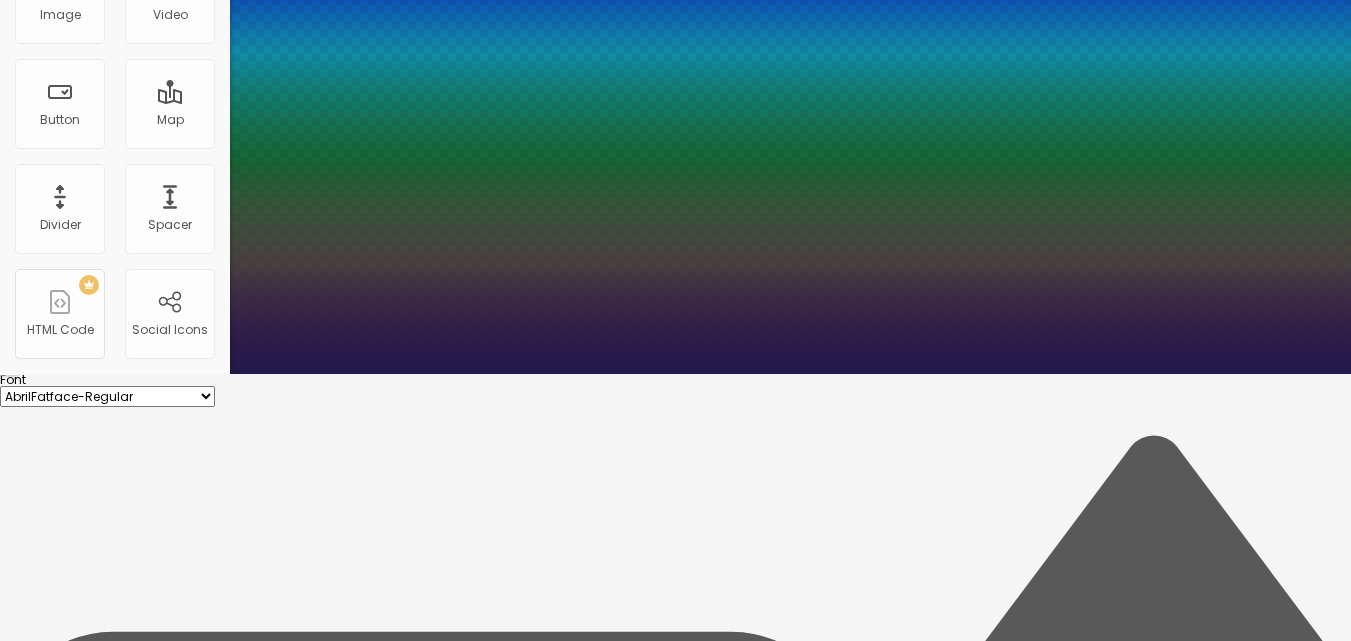 click at bounding box center (675, 6030) 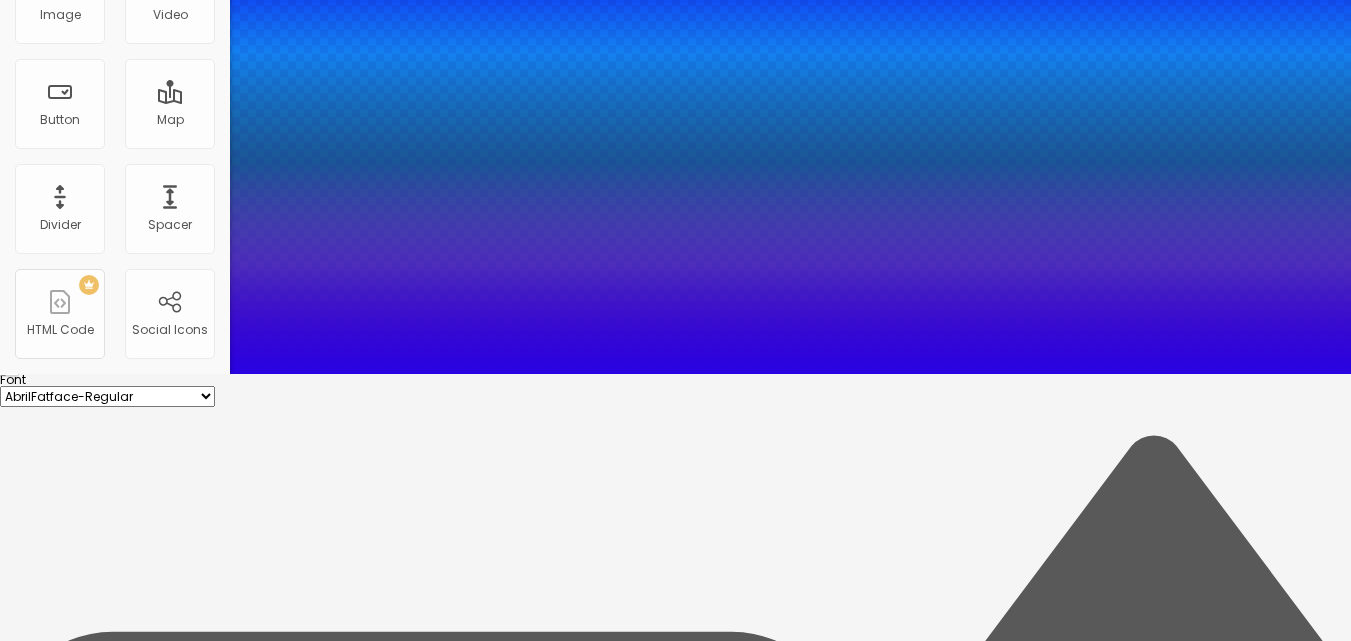 type on "1" 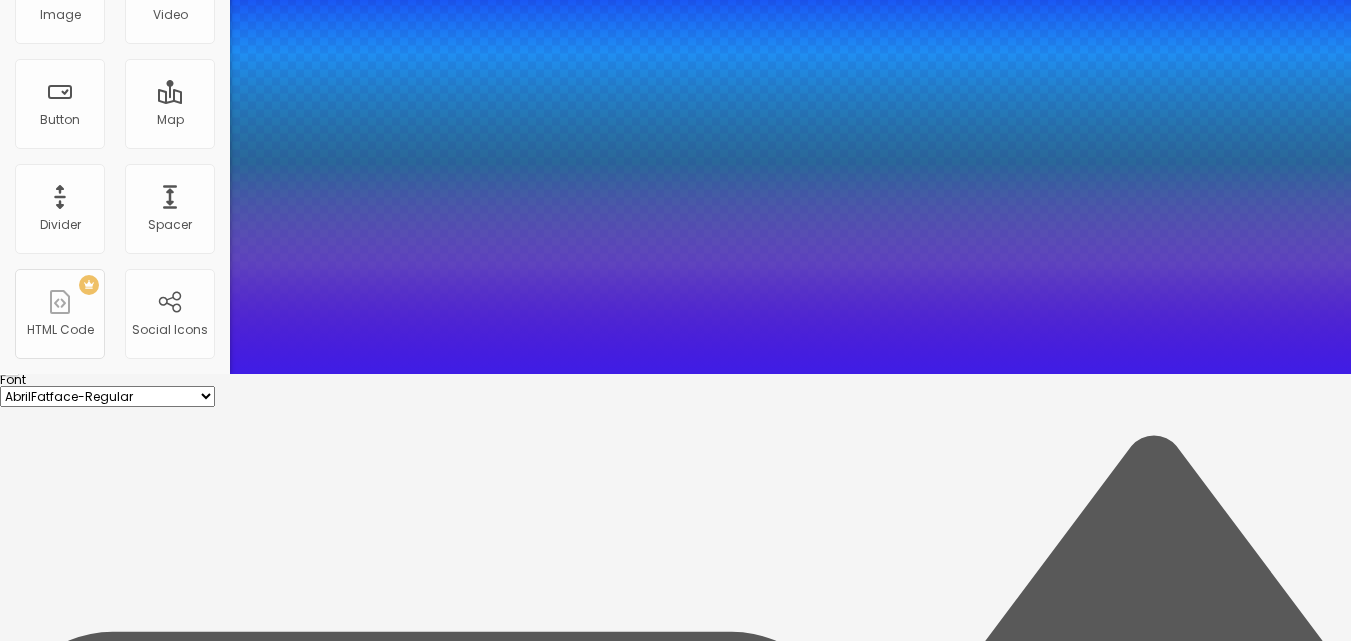 click at bounding box center (675, 374) 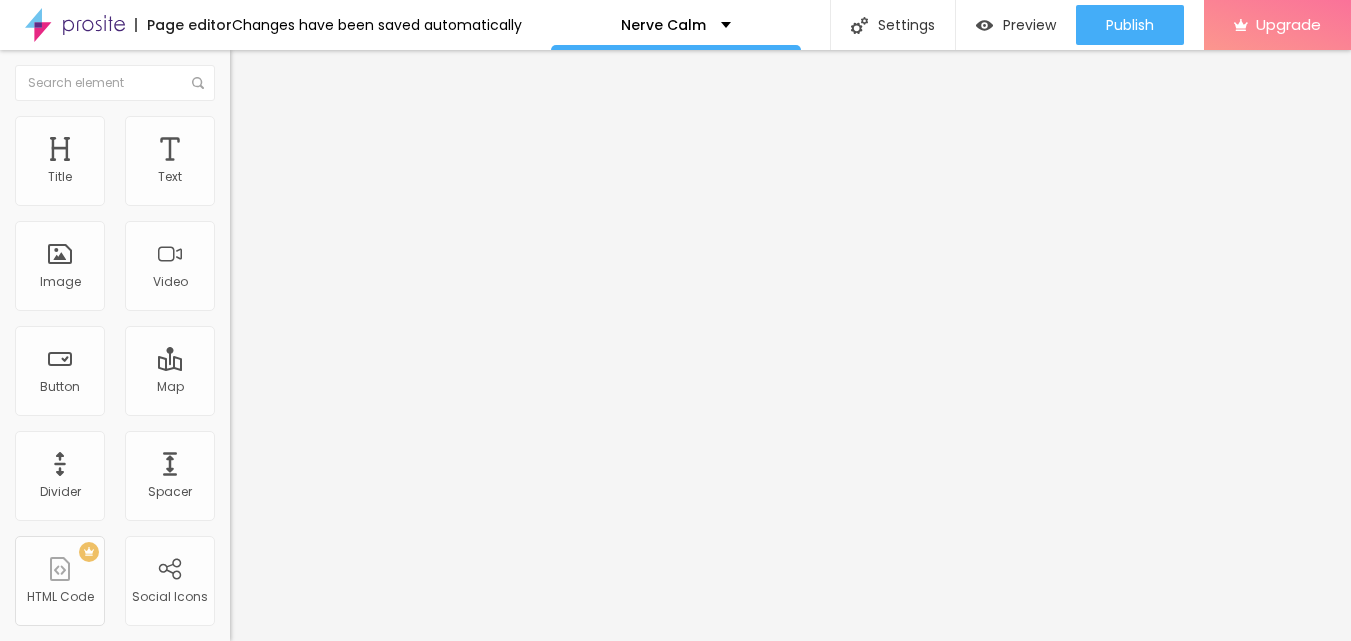 scroll, scrollTop: 0, scrollLeft: 0, axis: both 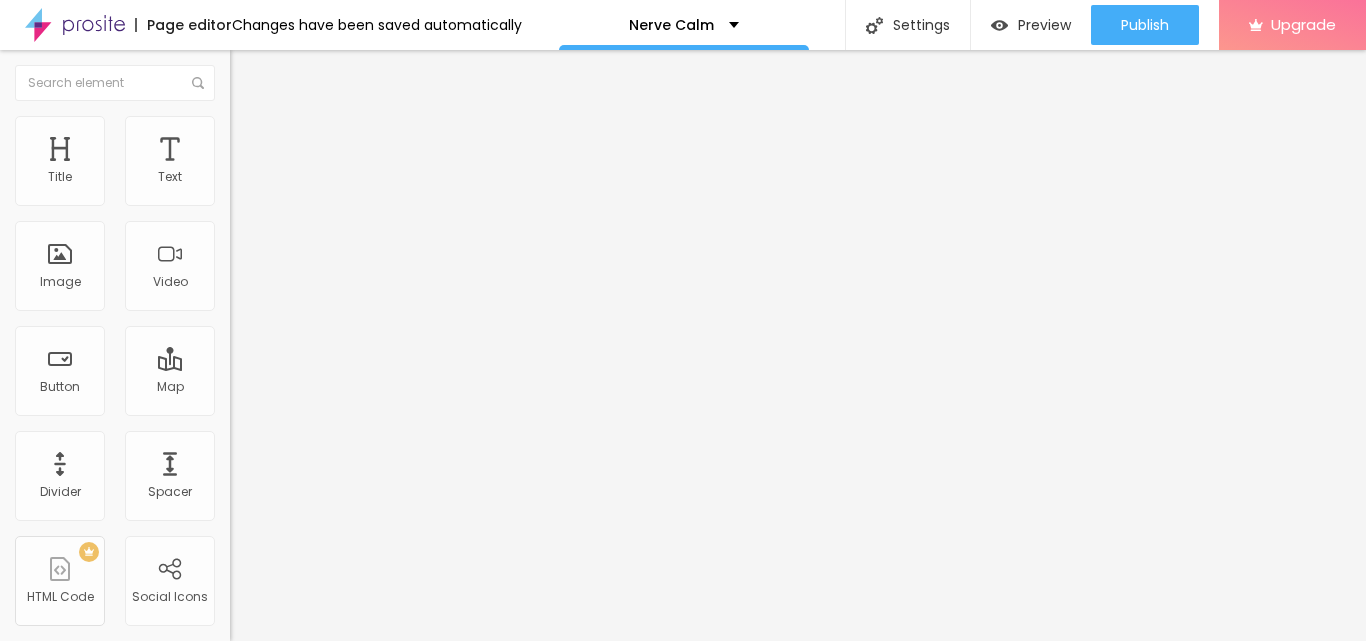 click 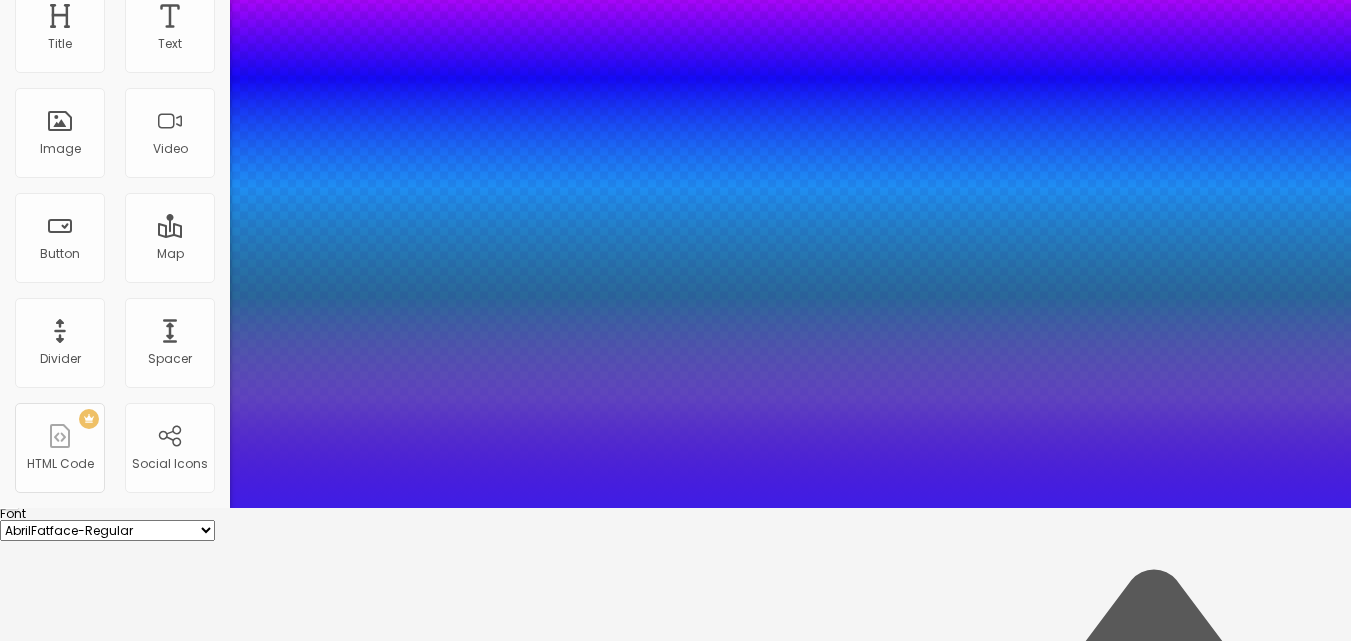 scroll, scrollTop: 267, scrollLeft: 0, axis: vertical 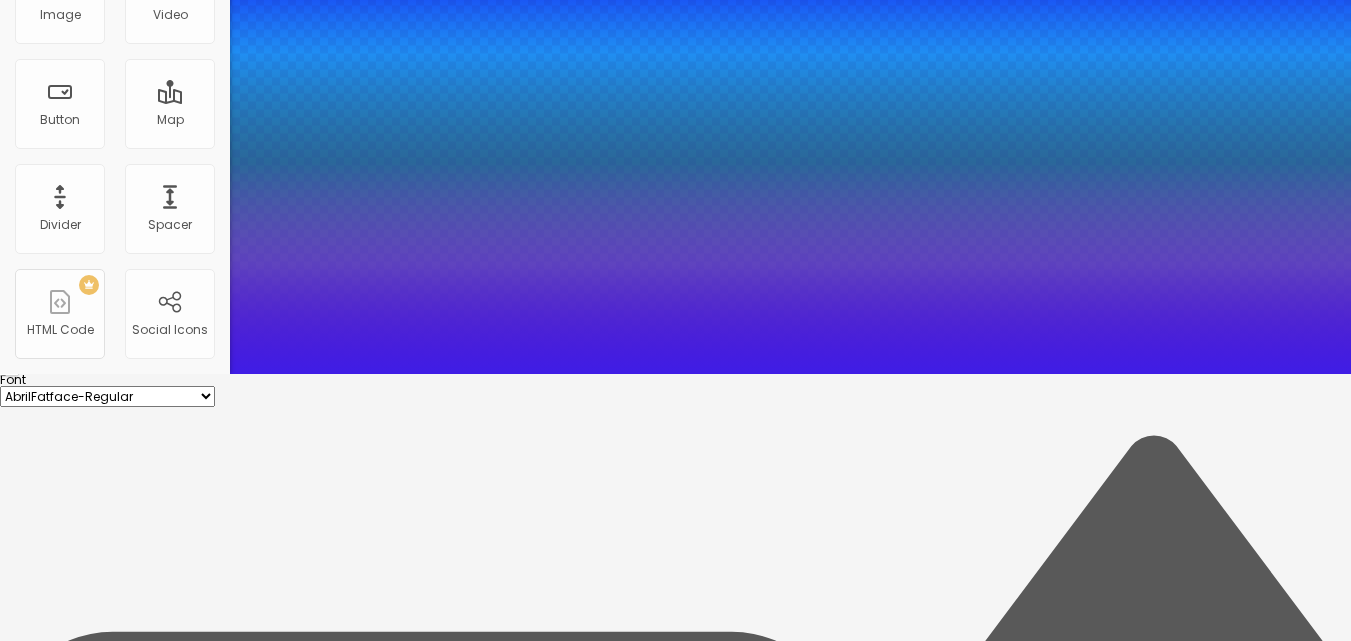 click on "AA" at bounding box center [8, 6080] 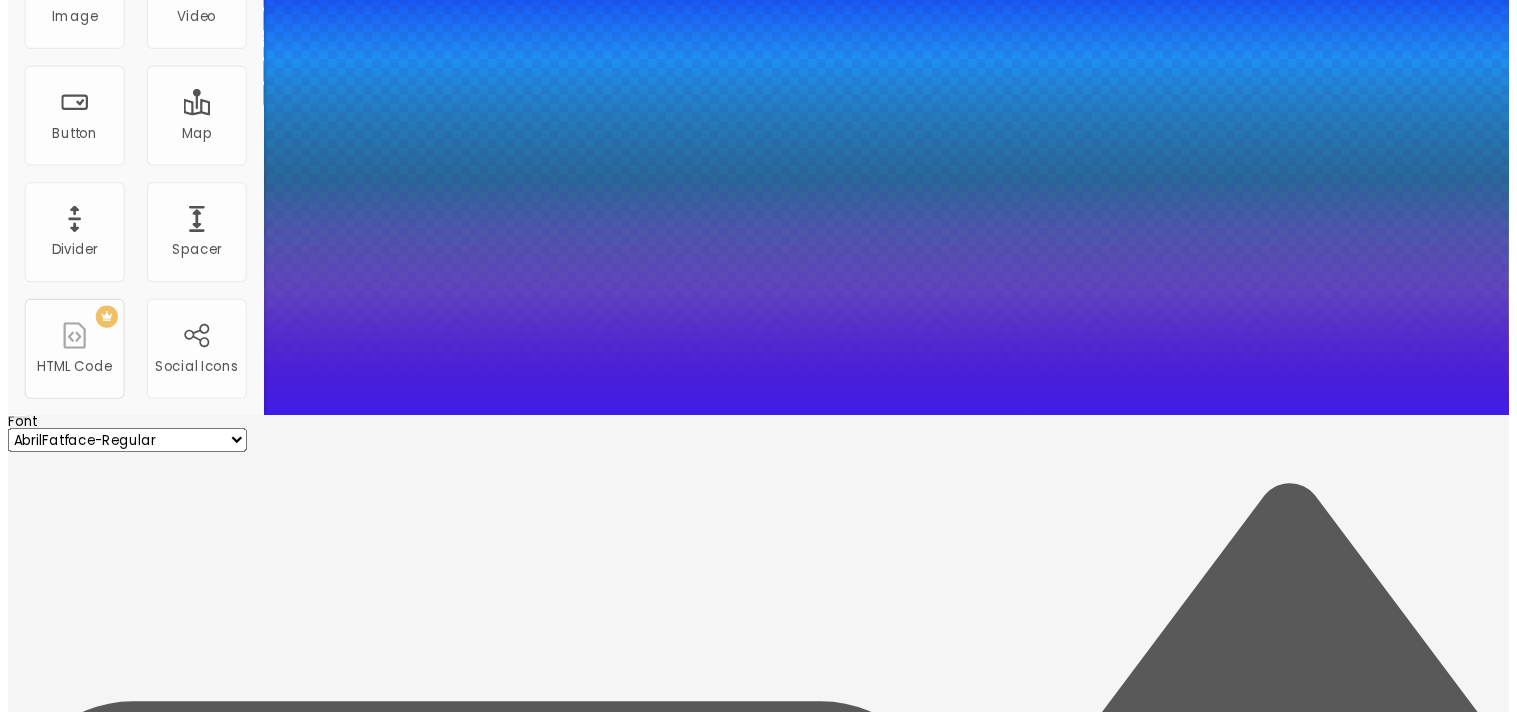 scroll, scrollTop: 0, scrollLeft: 0, axis: both 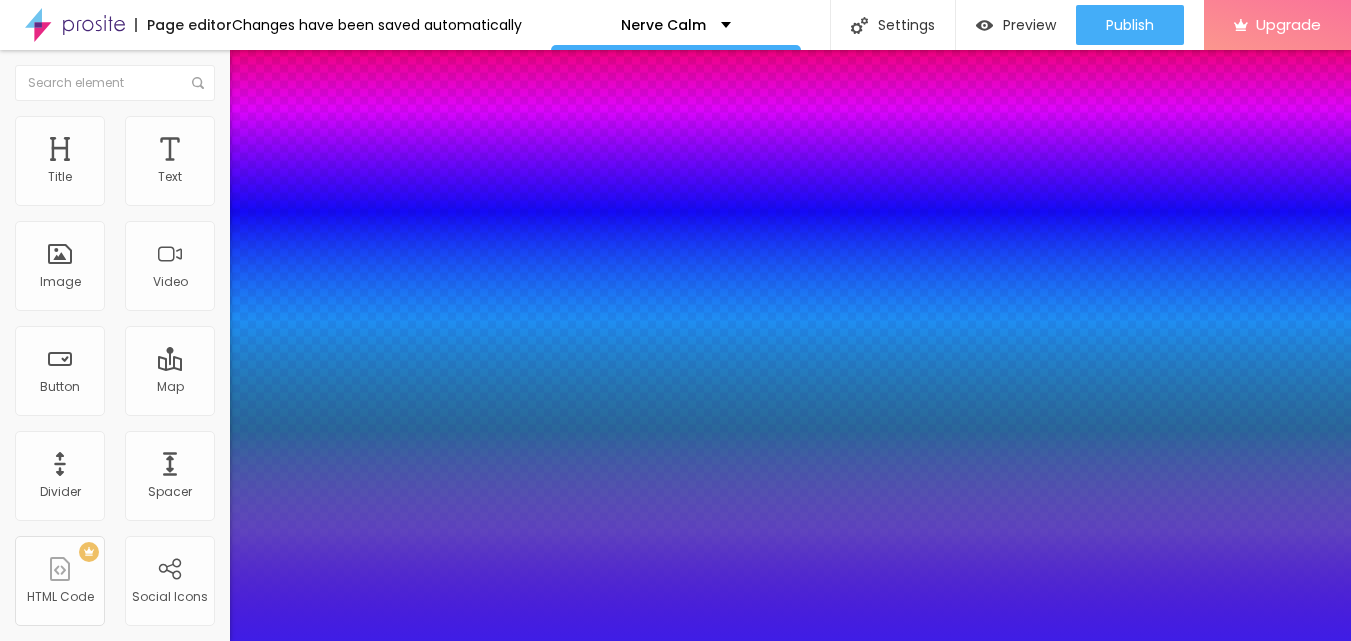 click at bounding box center [675, 641] 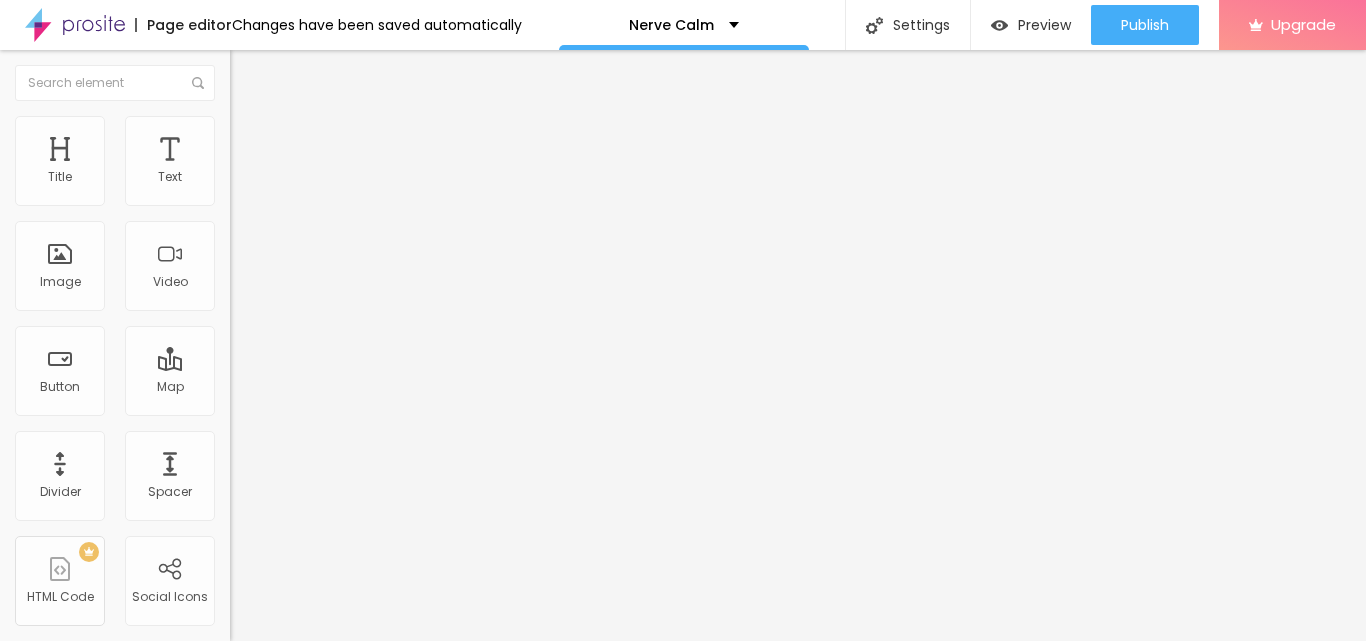 click at bounding box center (253, 73) 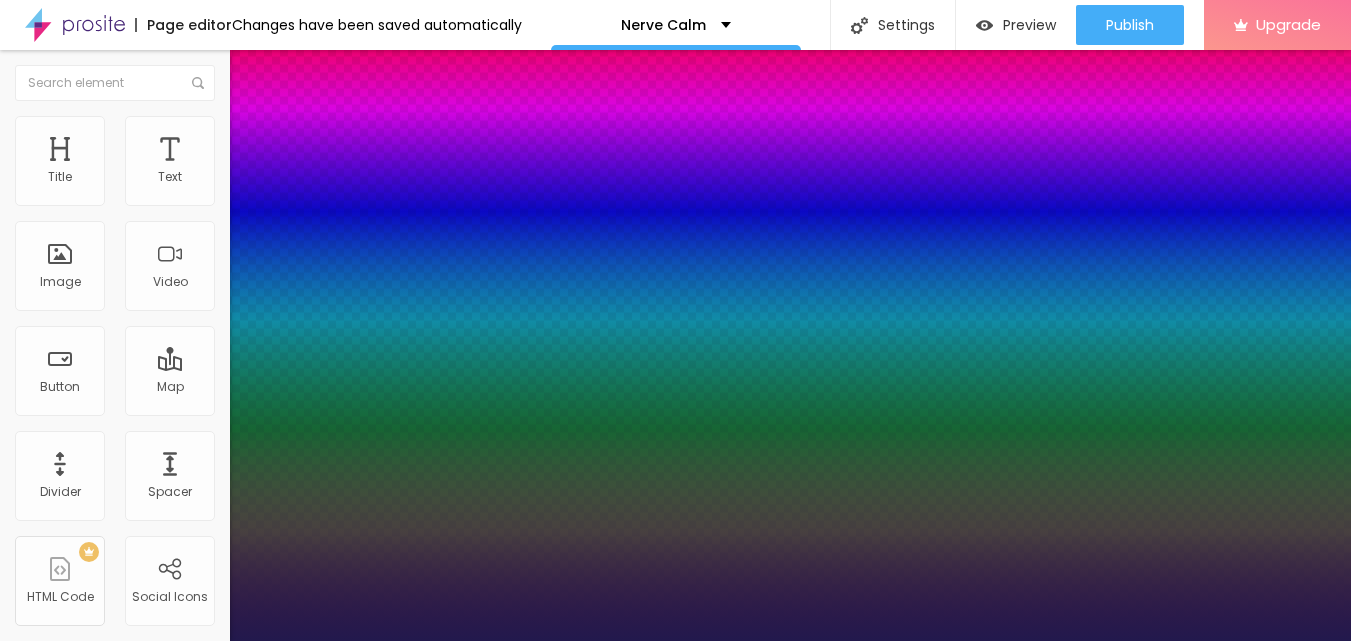 type on "1" 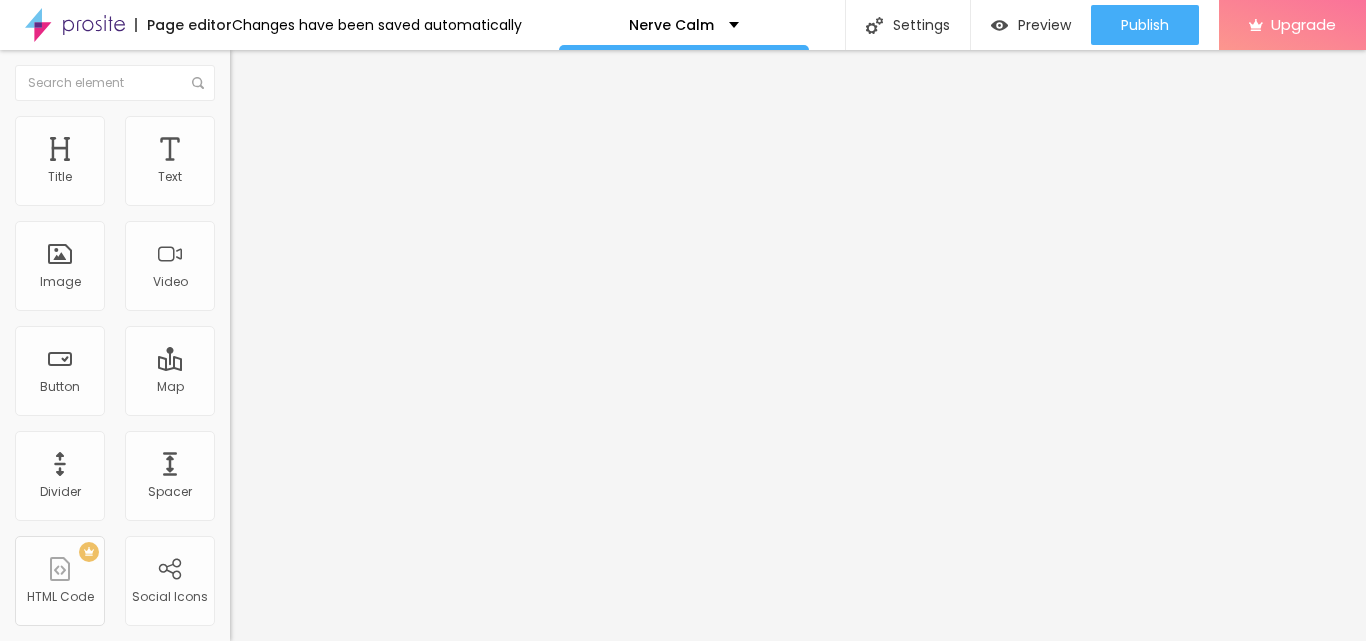 click at bounding box center (253, 73) 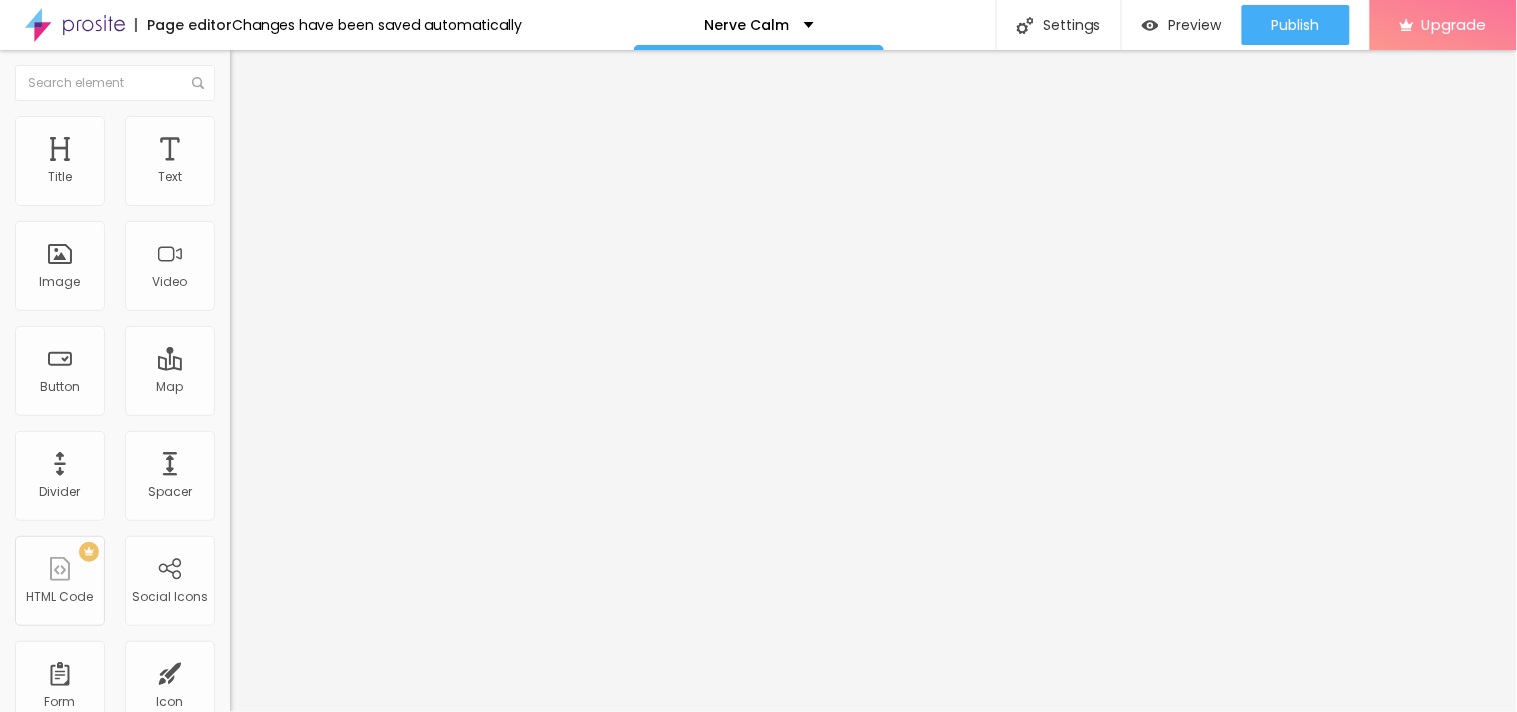 click on "Edit Coluna" at bounding box center (345, 73) 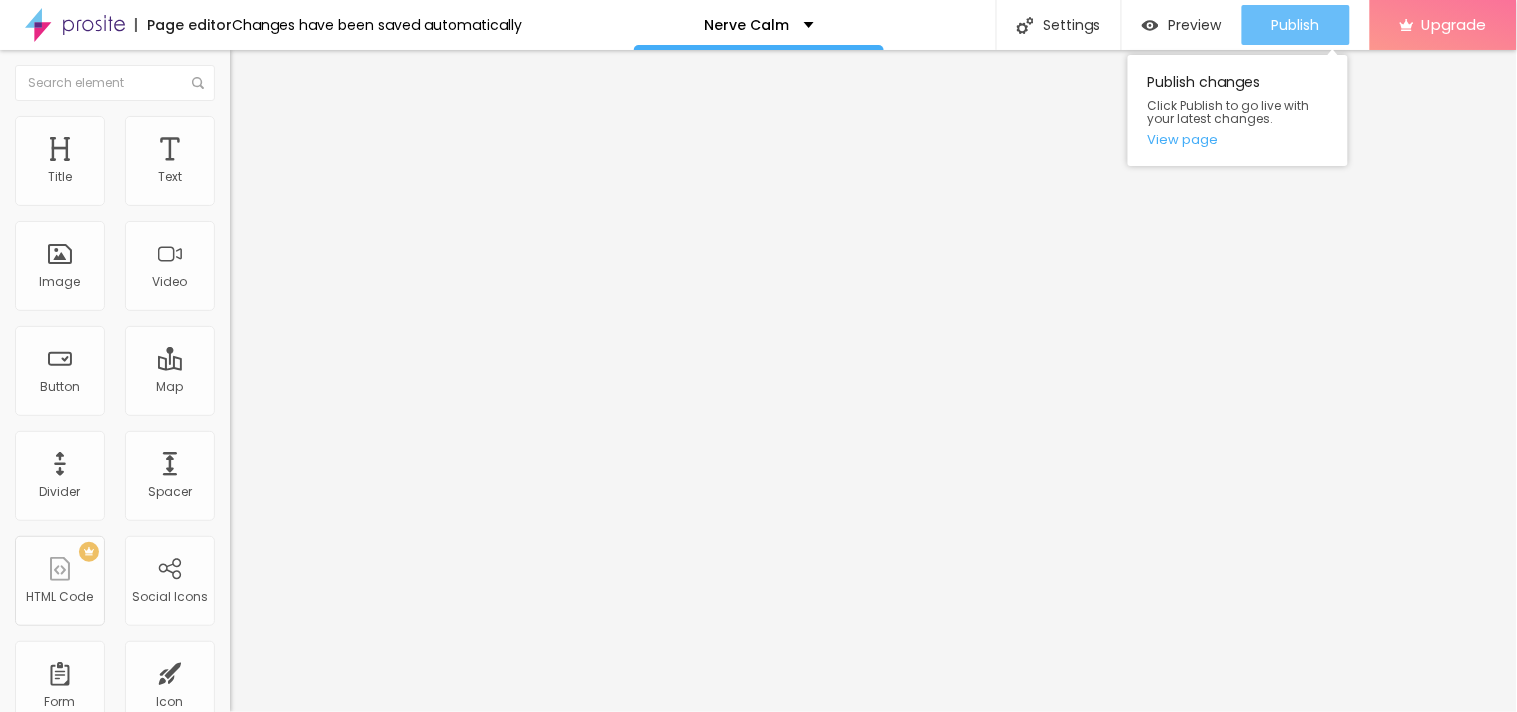 click on "Publish" at bounding box center [1296, 25] 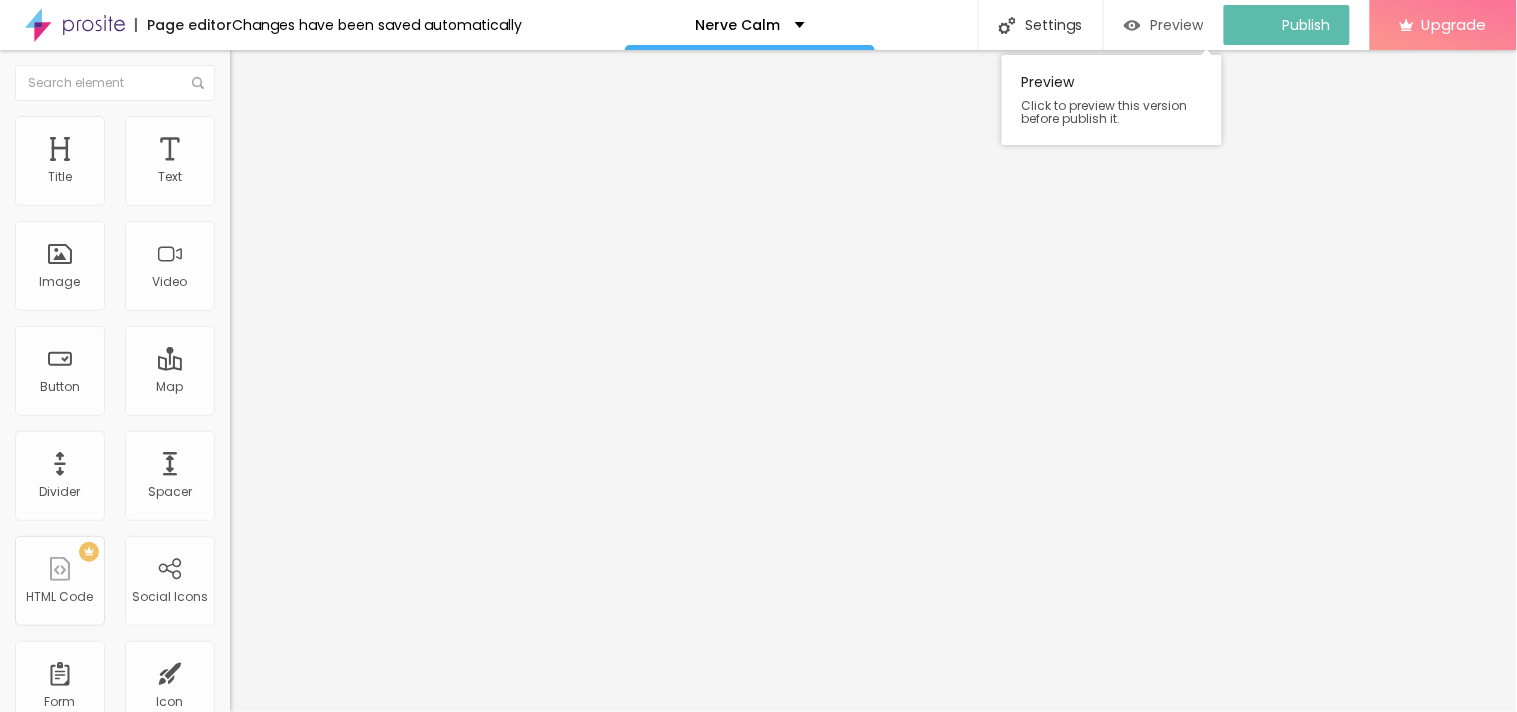 click on "Preview" at bounding box center (1177, 25) 